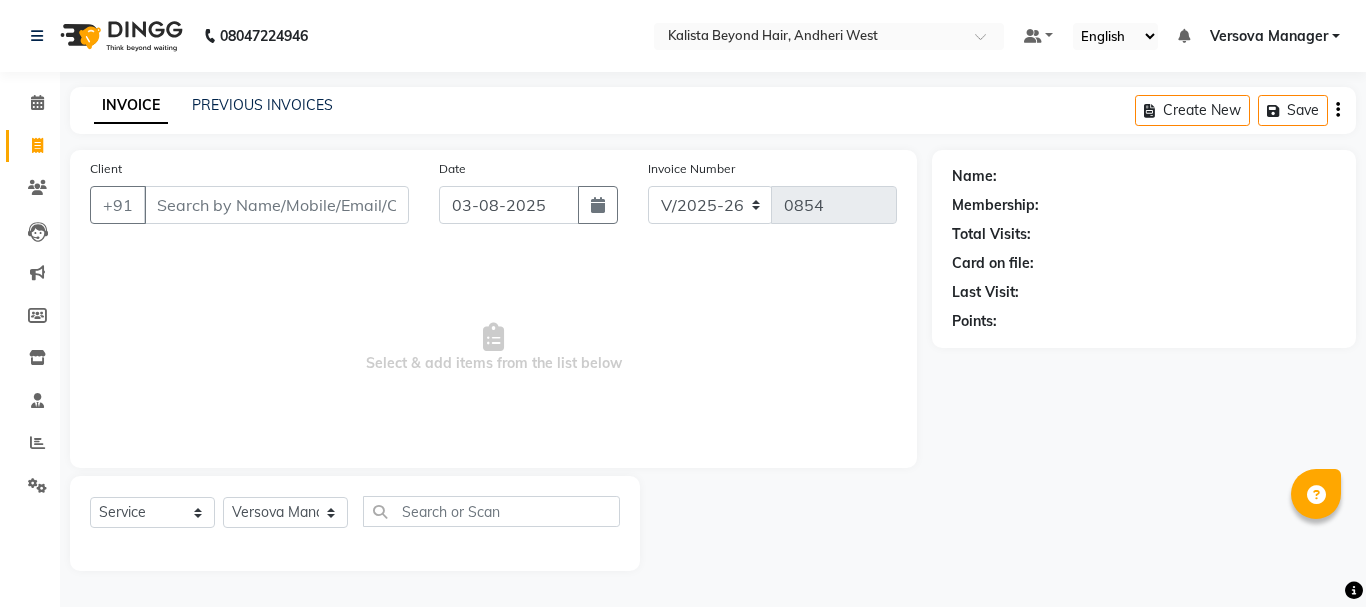 select on "6352" 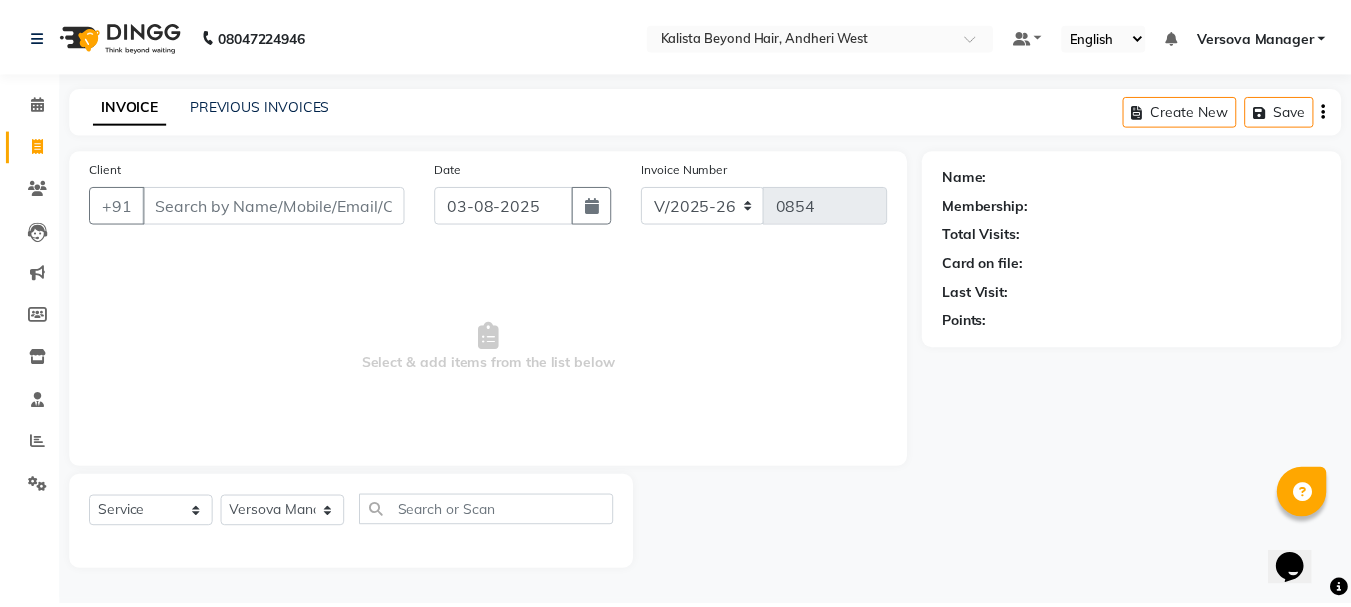 scroll, scrollTop: 0, scrollLeft: 0, axis: both 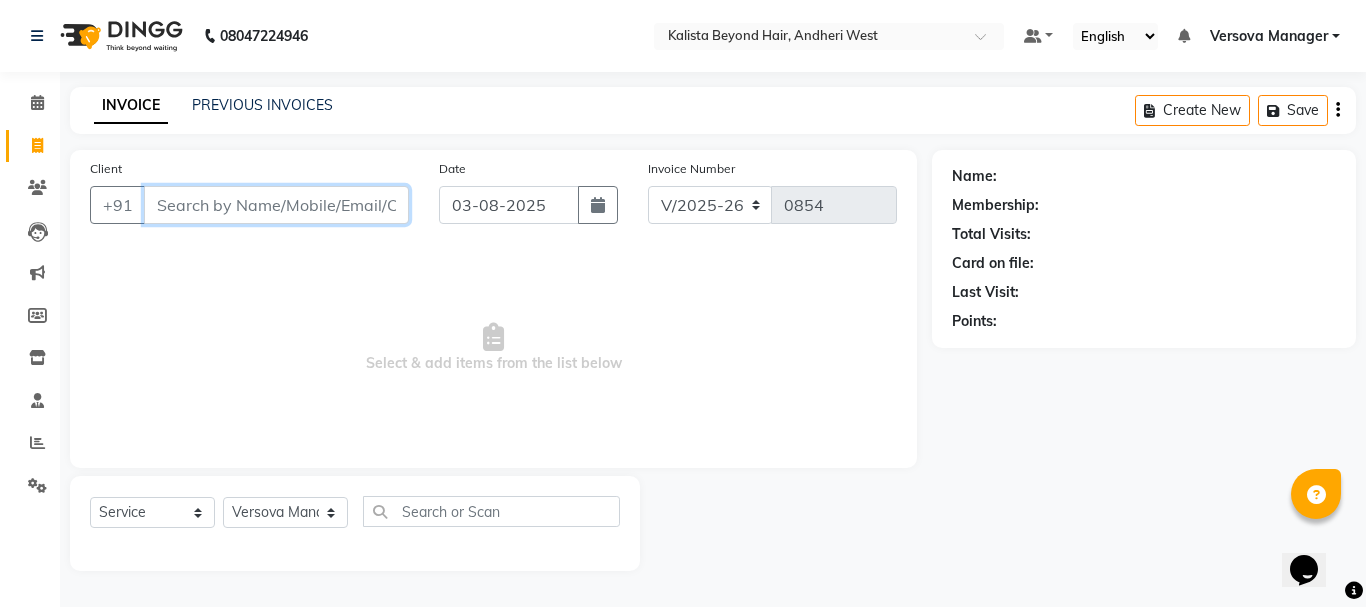 click on "Client" at bounding box center (276, 205) 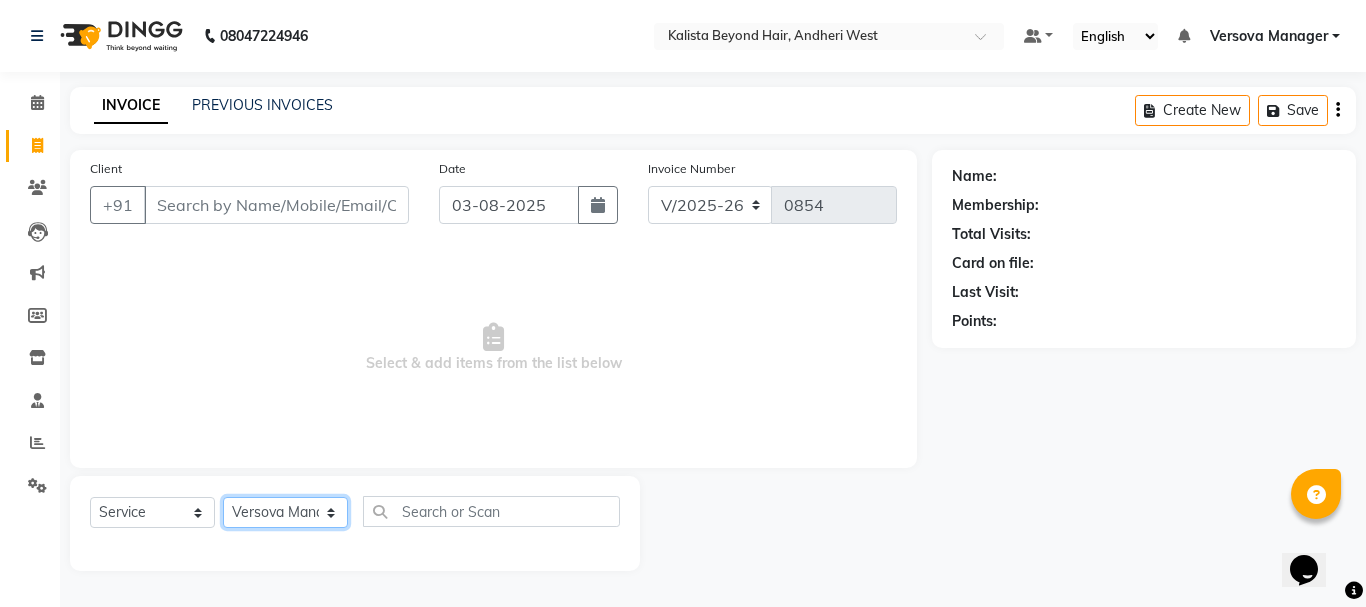 click on "Select Stylist ADMIN [LAST] [LAST] [LAST] [LAST] [LAST] [LAST] [LAST] [LAST] [LAST] [LAST] [LAST] [LAST] [LAST] [LAST] [LAST] [LAST] [LAST] [LAST] [LAST] [LAST] [LAST] [LAST] [LAST] [LAST] [LAST] [LAST] [LAST] [LAST]" 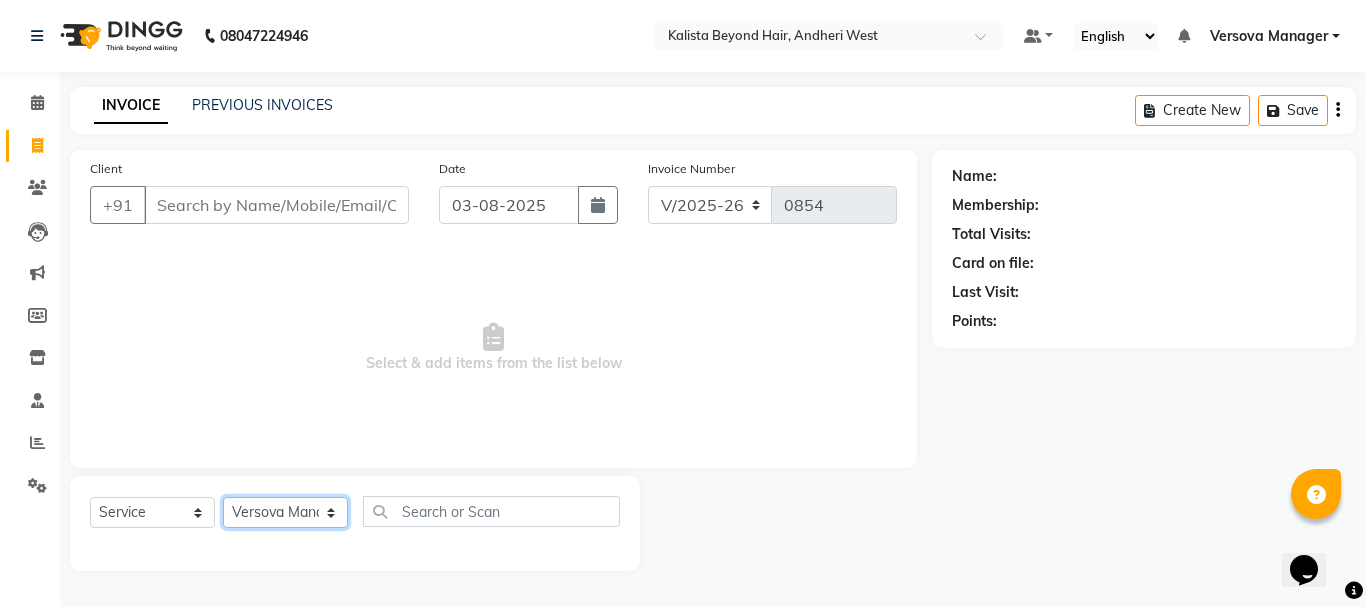 select on "47583" 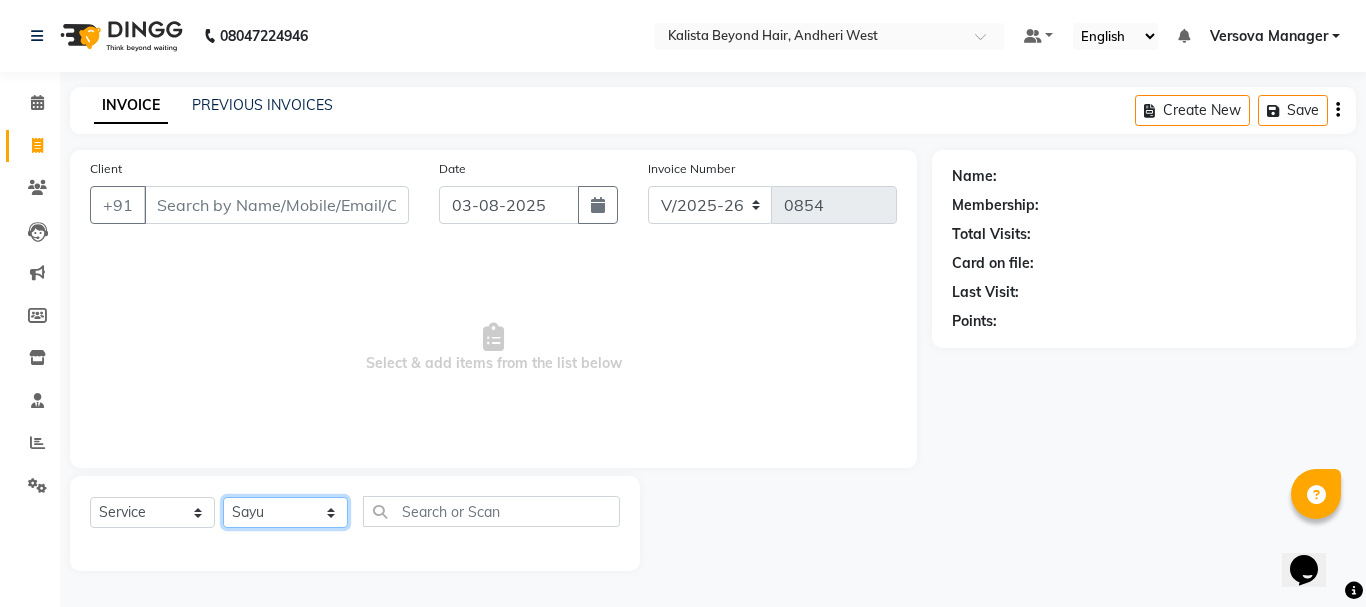 click on "Select Stylist ADMIN [LAST] [LAST] [LAST] [LAST] [LAST] [LAST] [LAST] [LAST] [LAST] [LAST] [LAST] [LAST] [LAST] [LAST] [LAST] [LAST] [LAST] [LAST] [LAST] [LAST] [LAST] [LAST] [LAST] [LAST] [LAST] [LAST] [LAST] [LAST]" 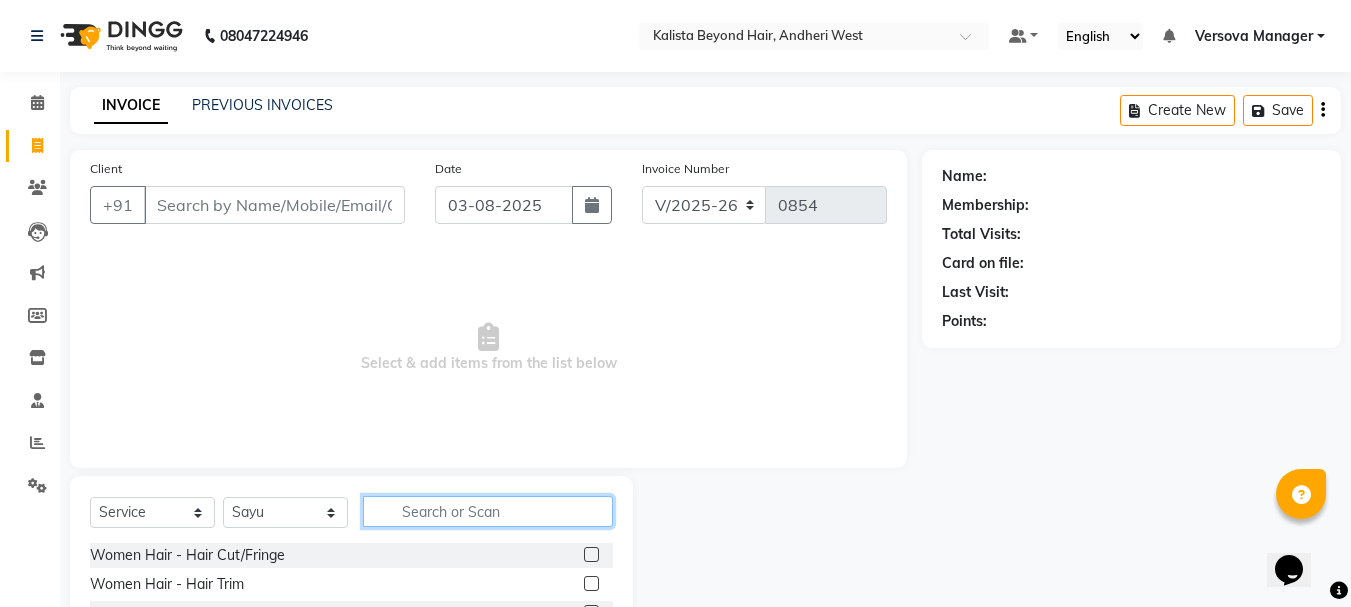 click 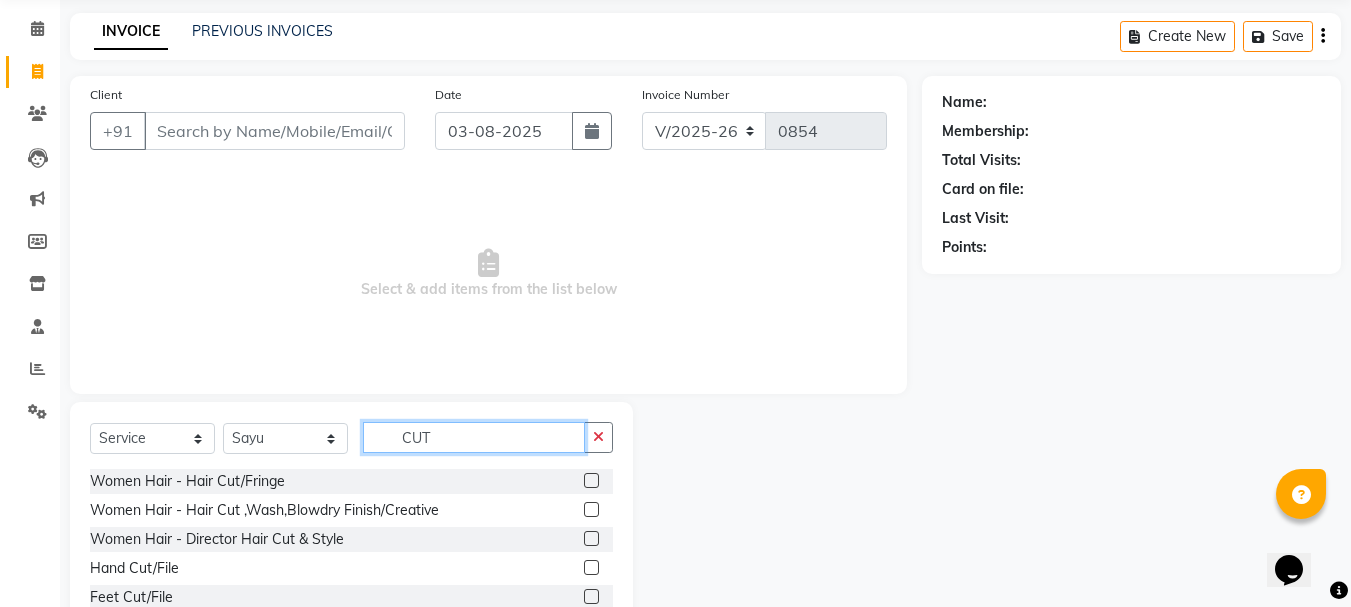 scroll, scrollTop: 194, scrollLeft: 0, axis: vertical 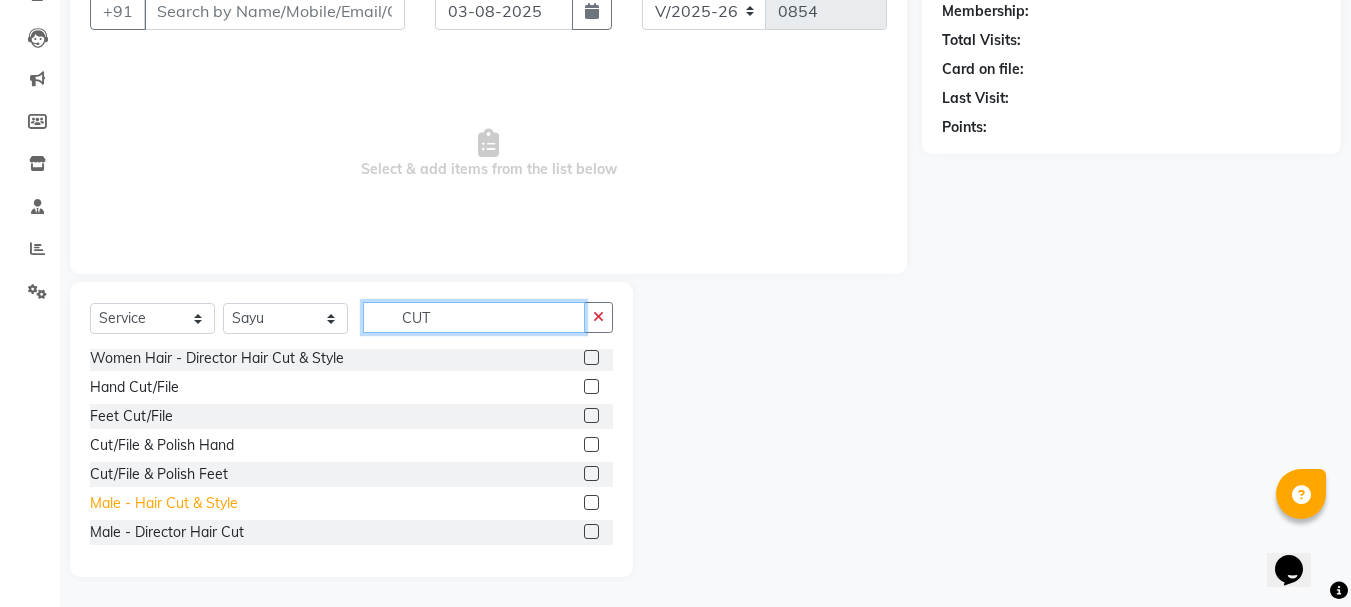 type on "CUT" 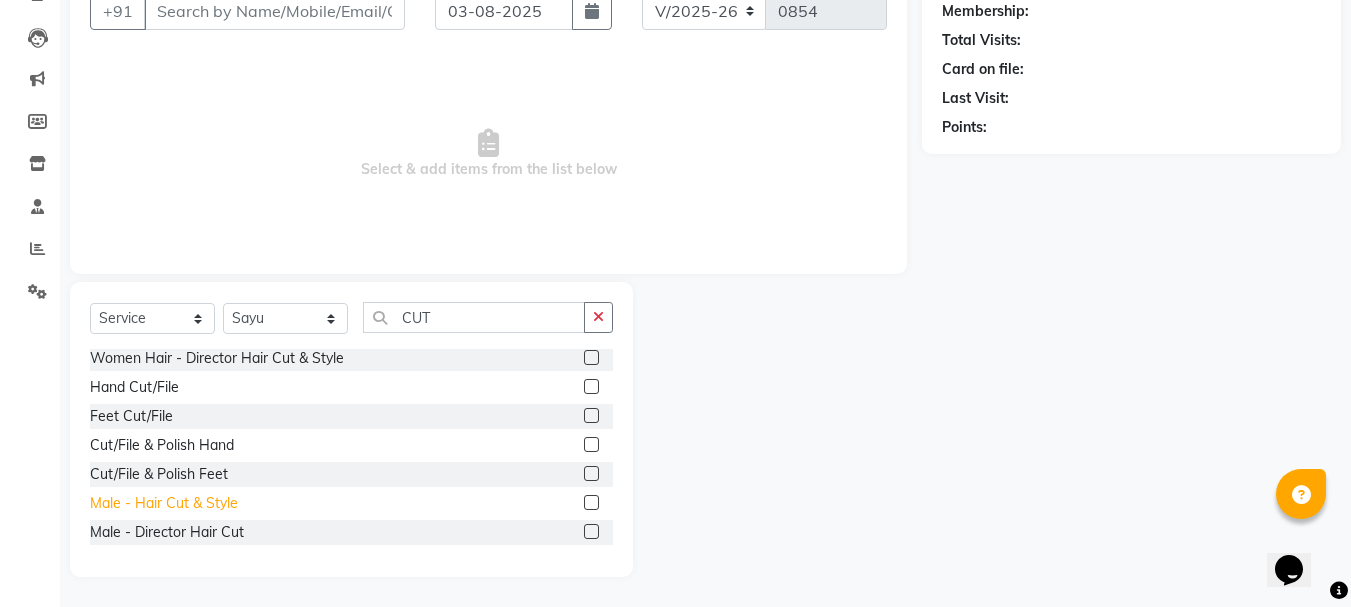 click on "Male - Hair Cut & Style" 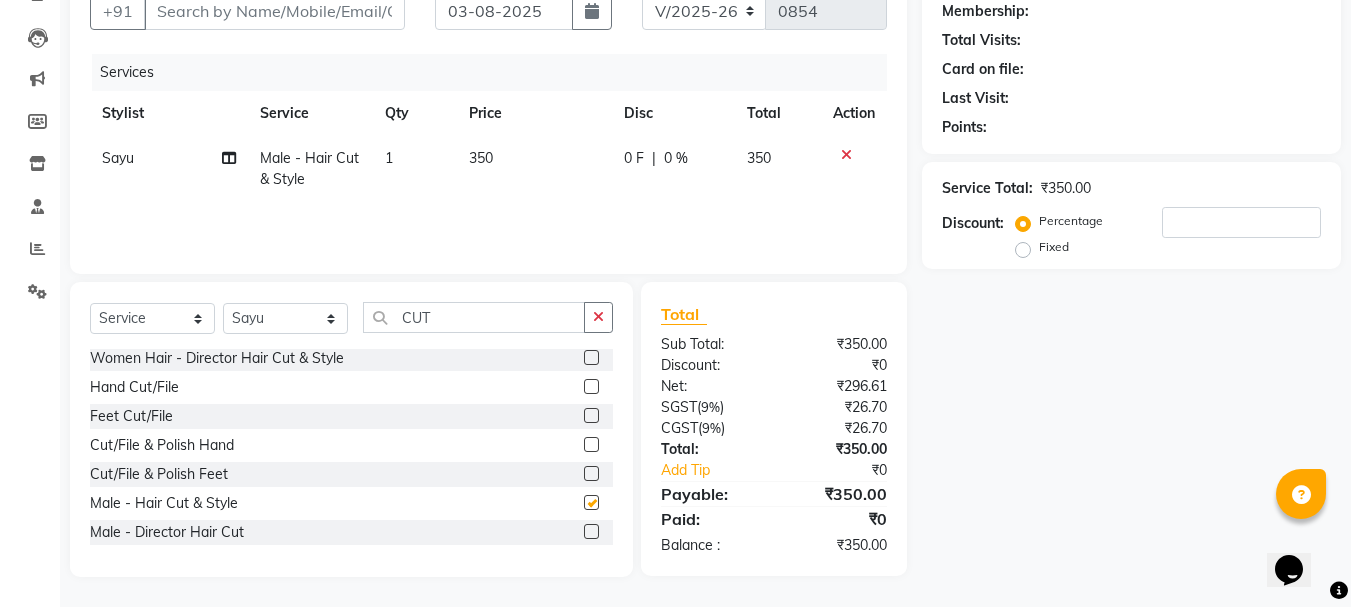checkbox on "false" 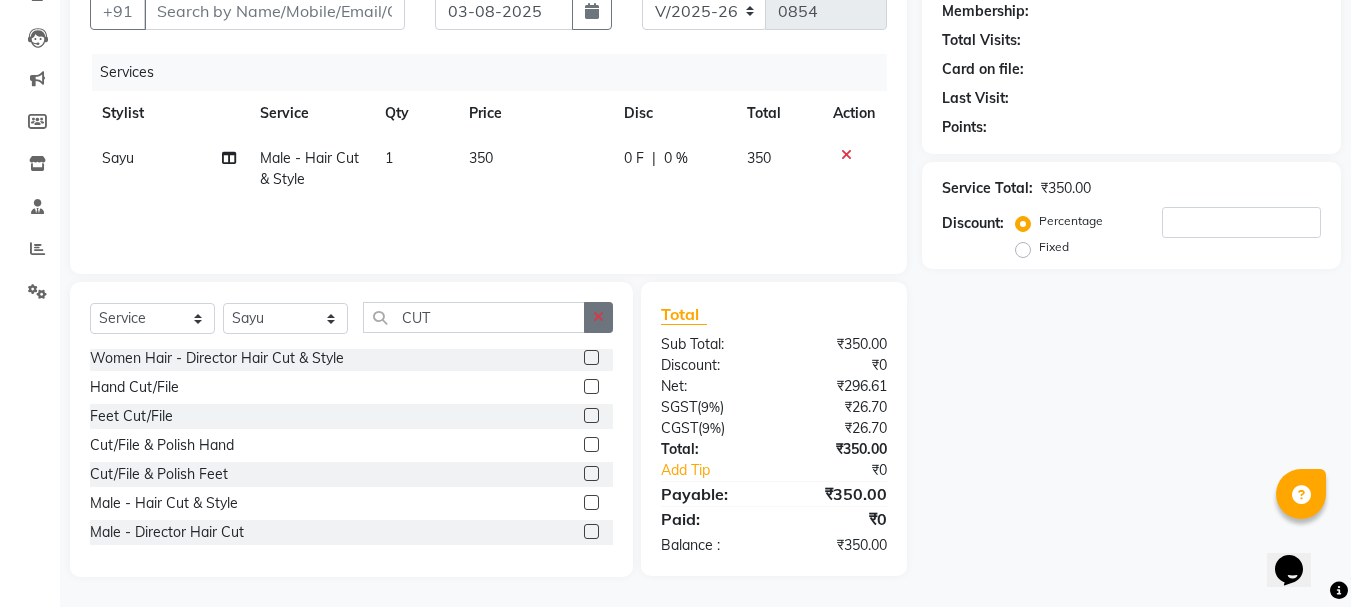 click 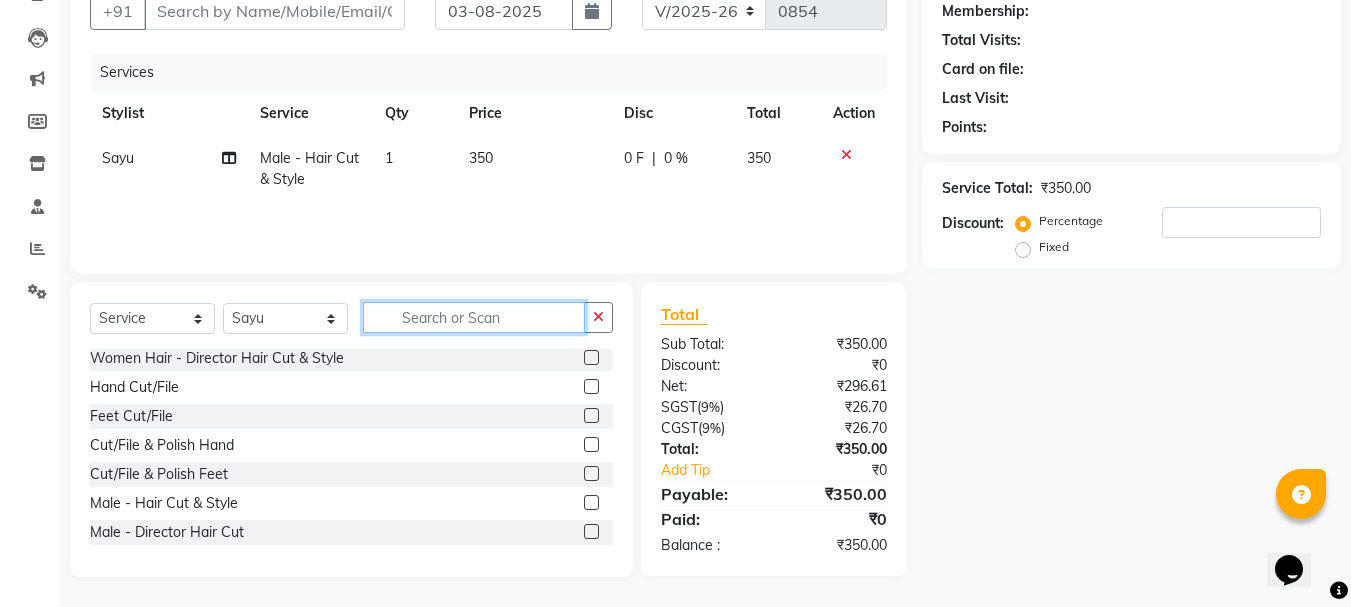 scroll, scrollTop: 90, scrollLeft: 0, axis: vertical 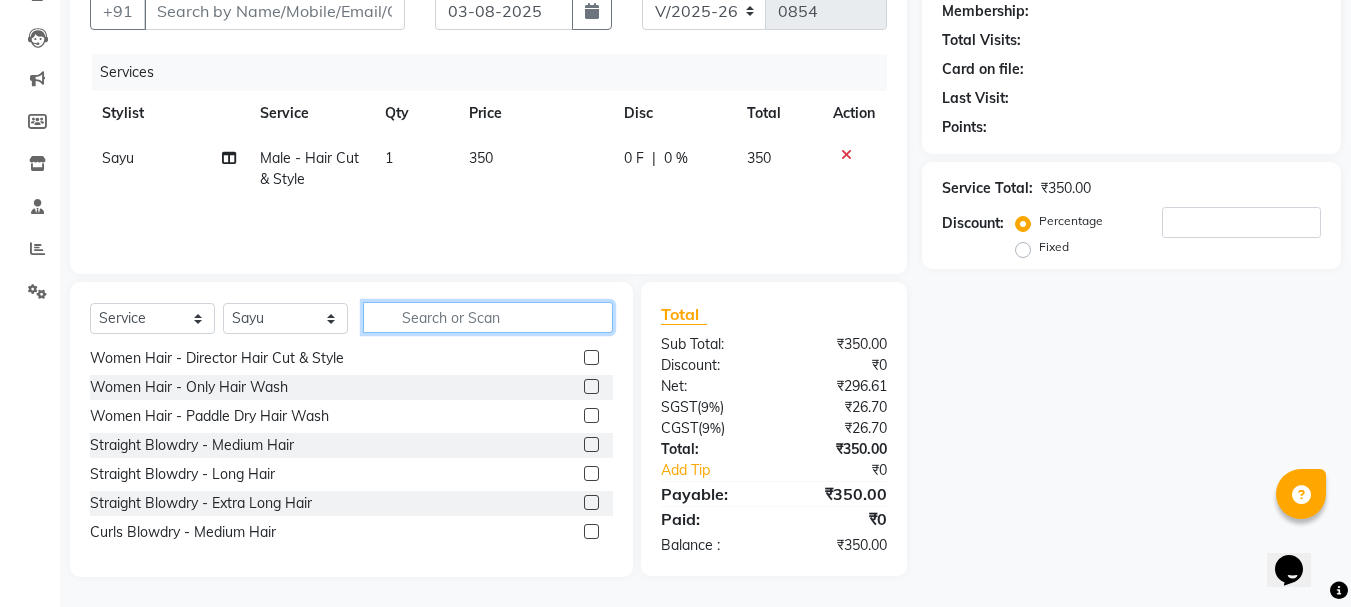 click 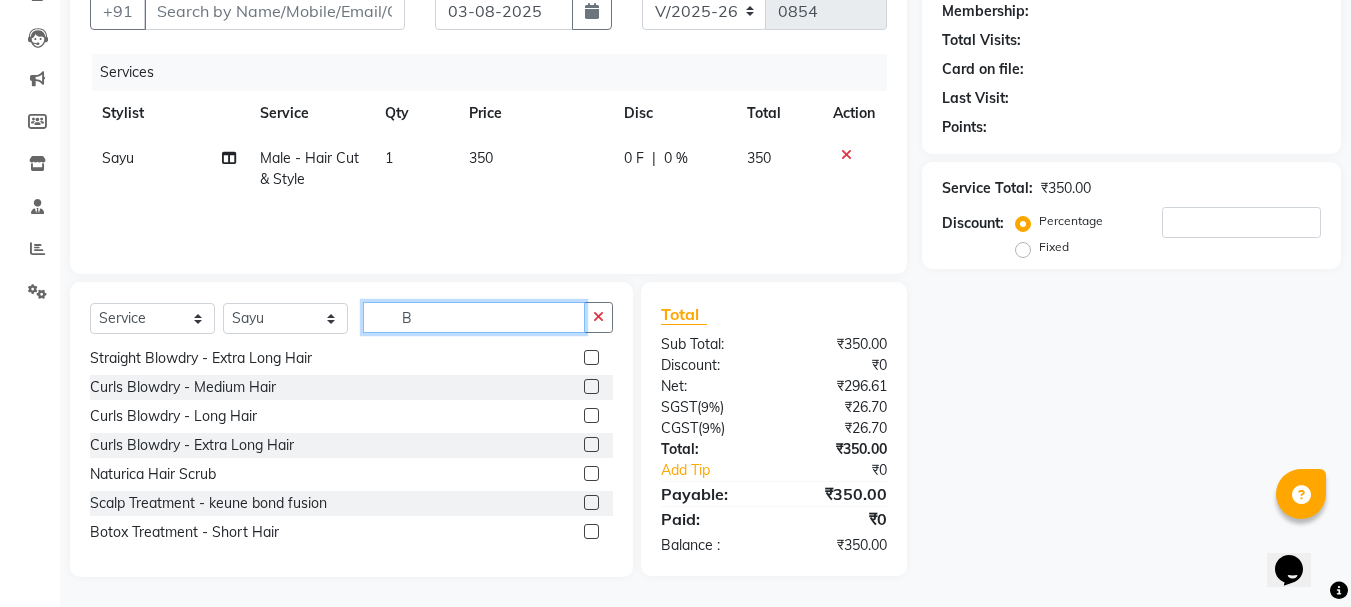 scroll, scrollTop: 0, scrollLeft: 0, axis: both 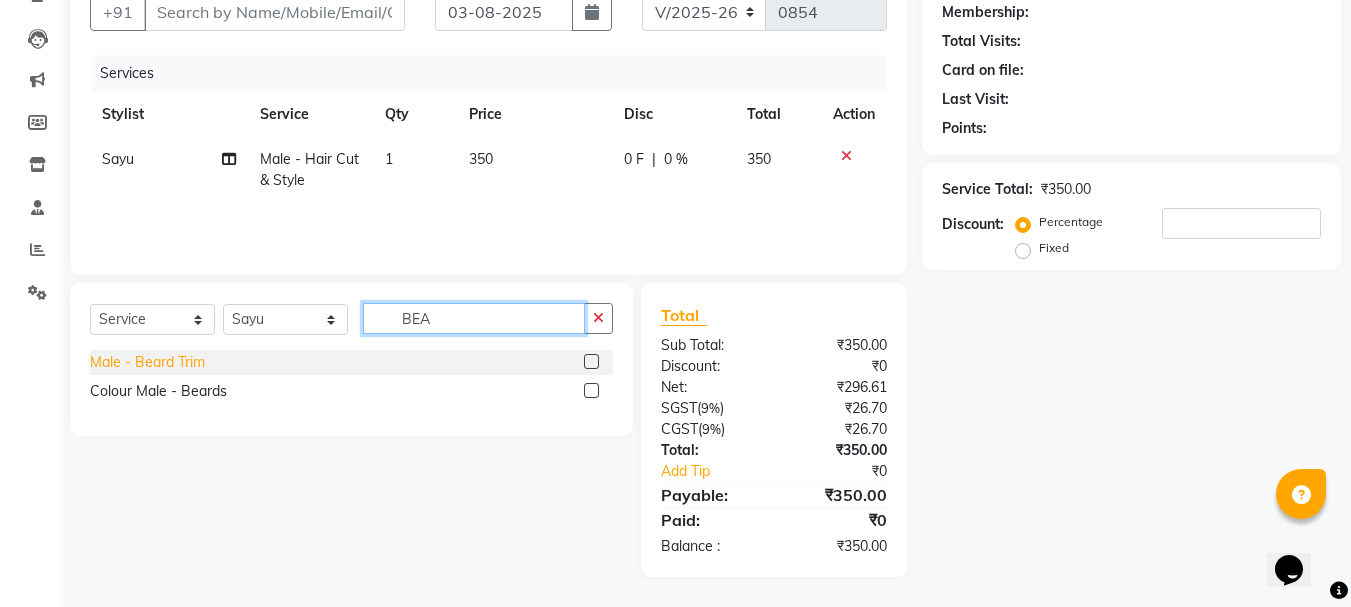 type on "BEA" 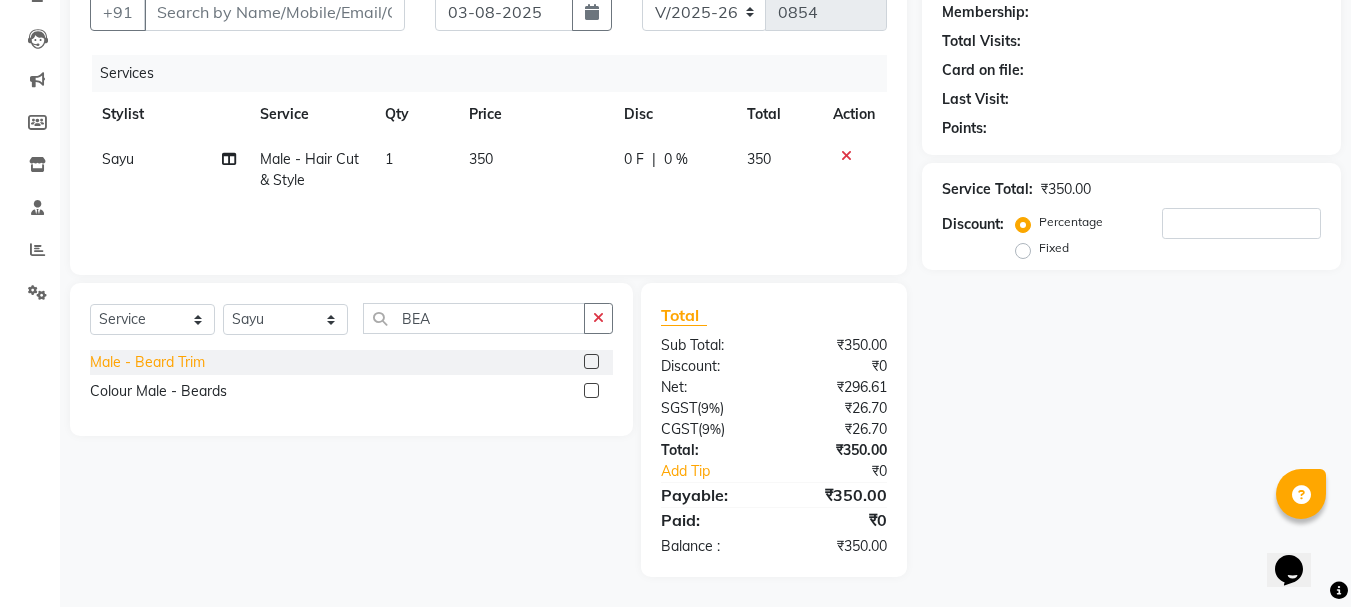 click on "Male - Beard Trim" 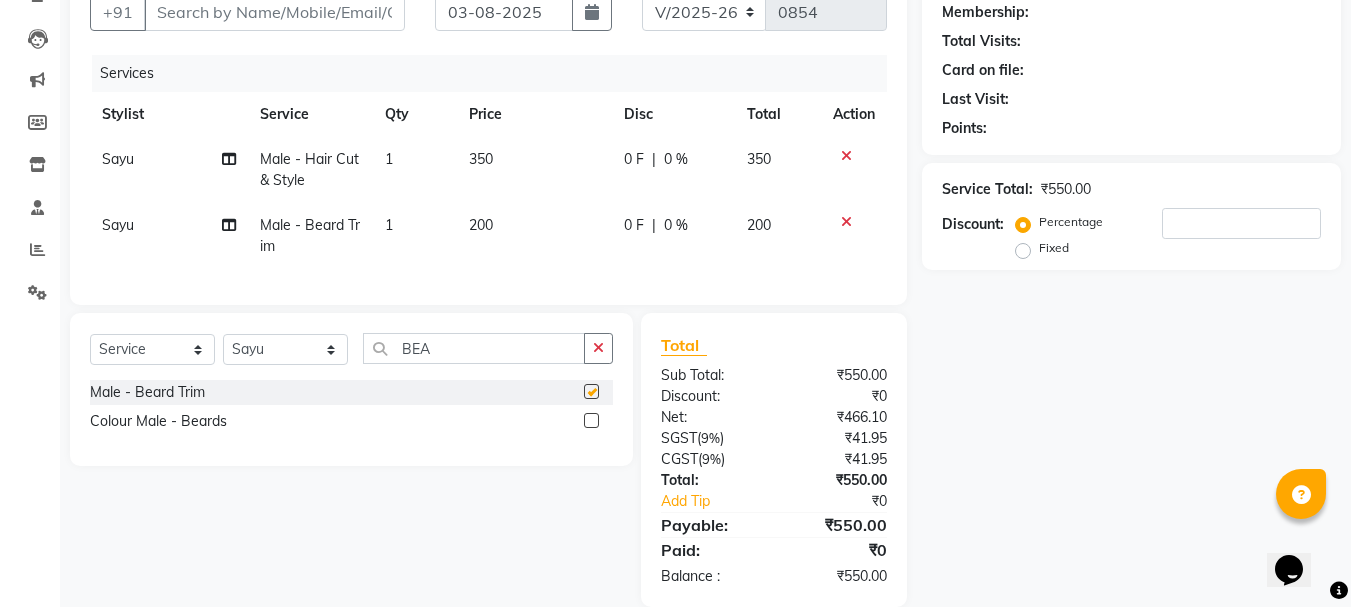 checkbox on "false" 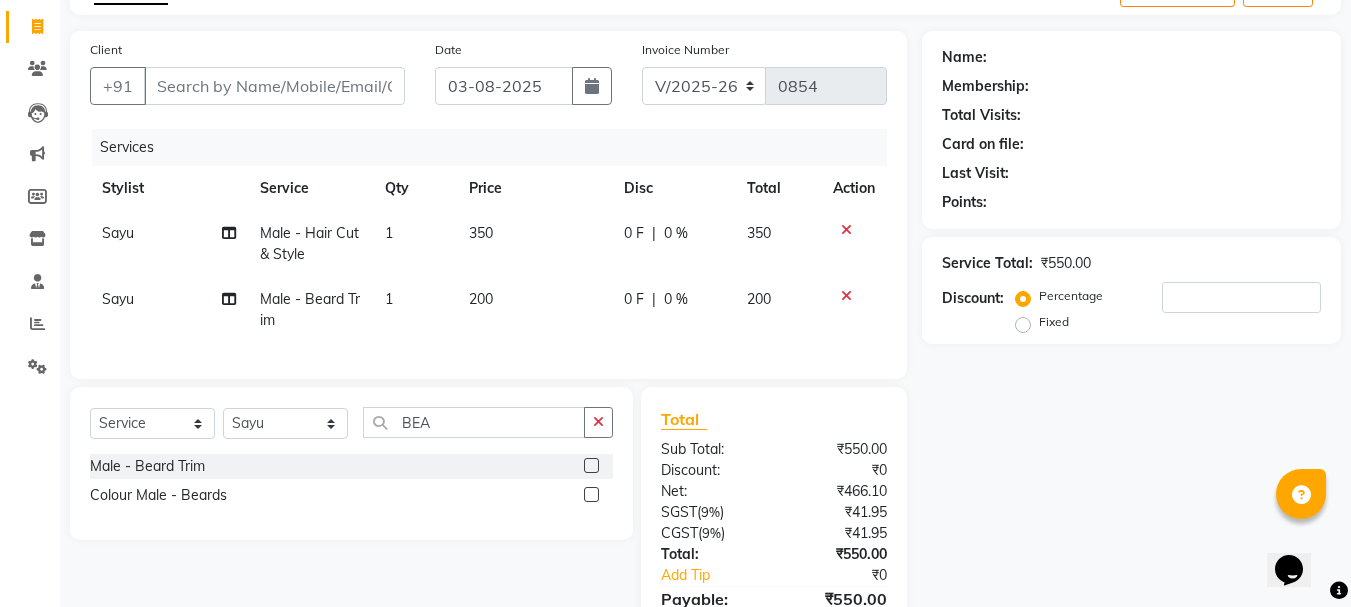 scroll, scrollTop: 0, scrollLeft: 0, axis: both 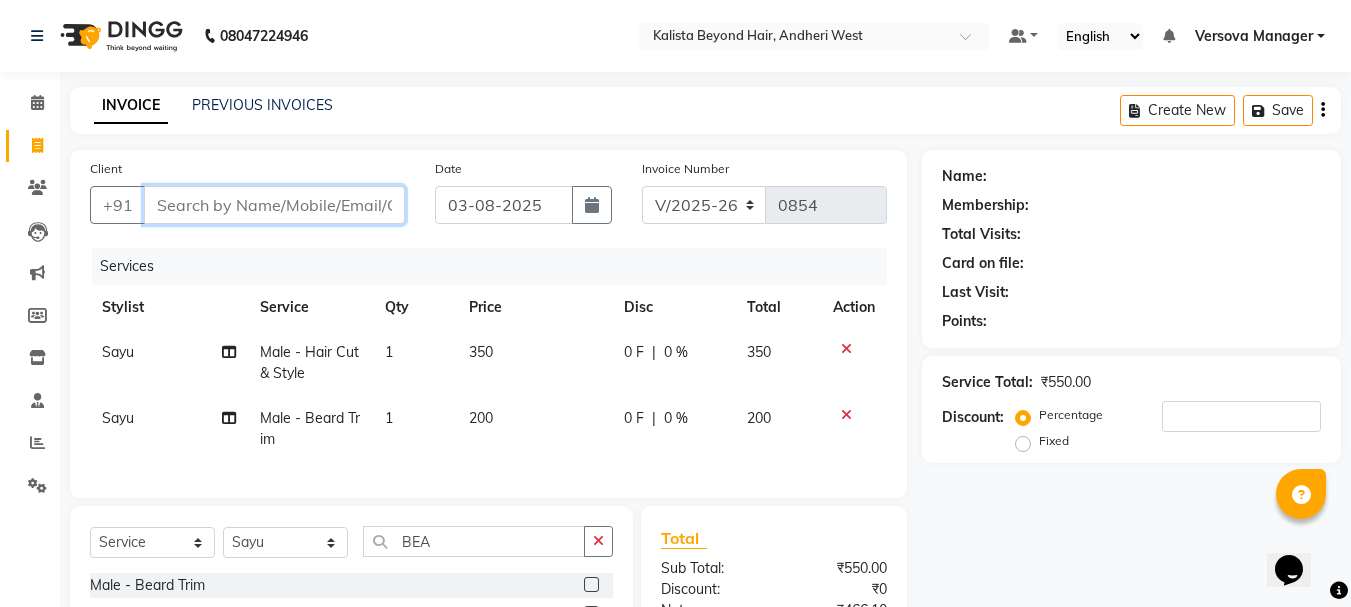 click on "Client" at bounding box center (274, 205) 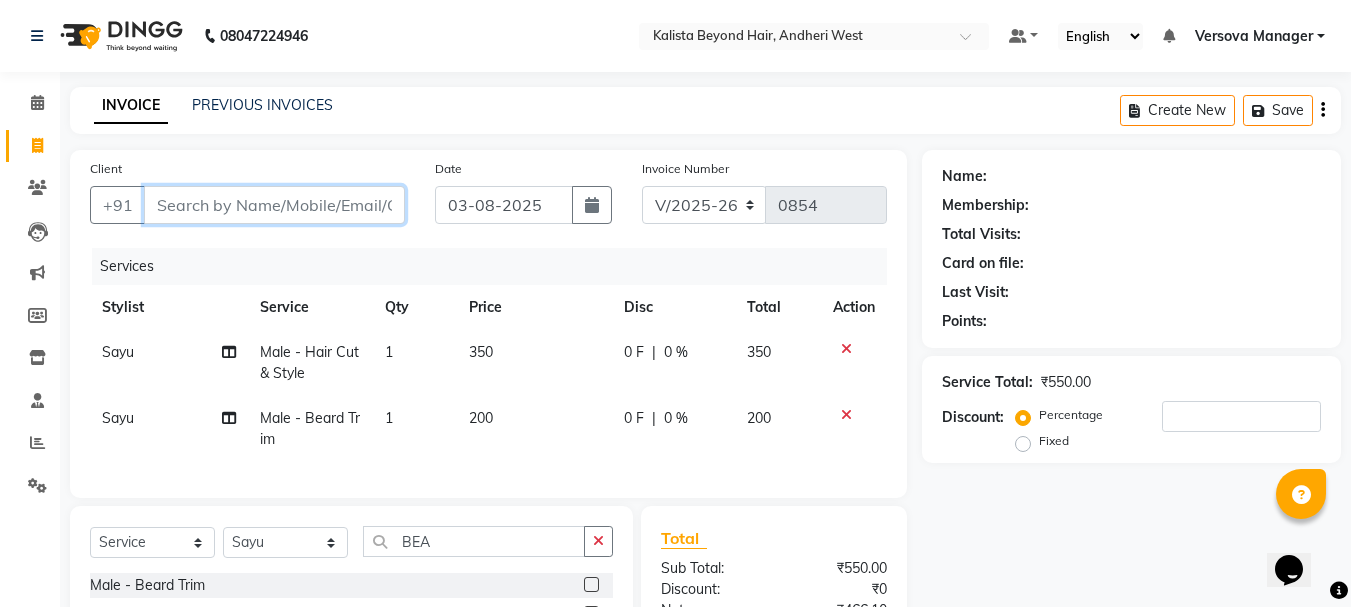 type on "9" 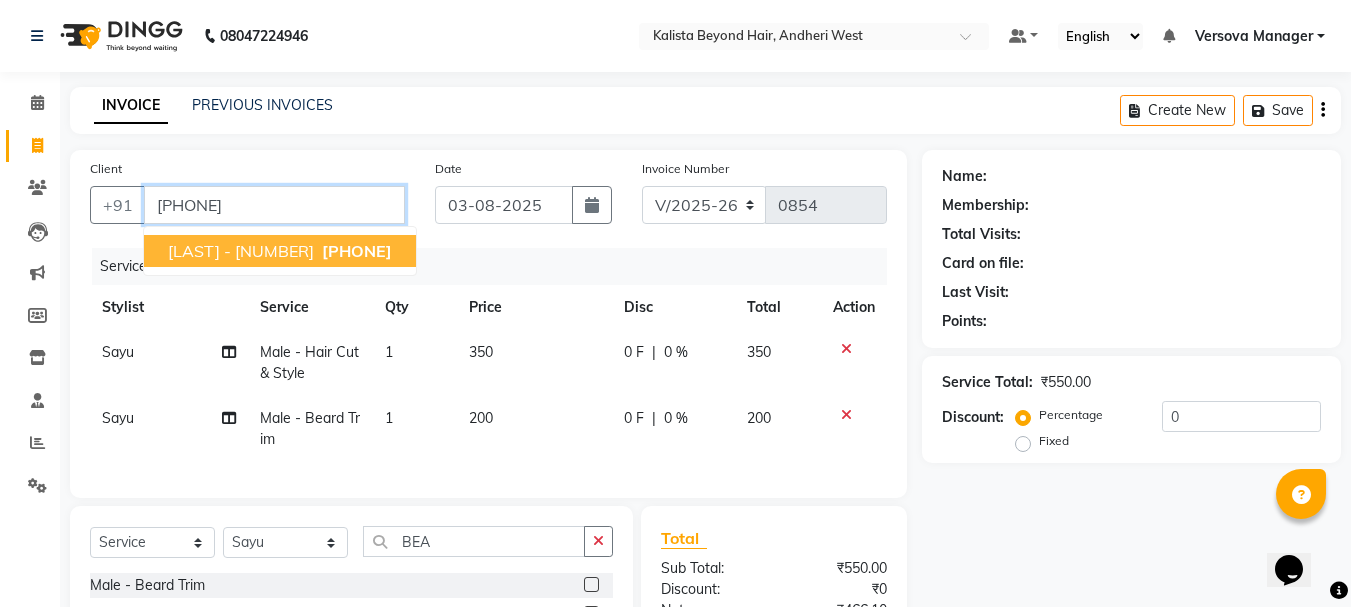 type on "[PHONE]" 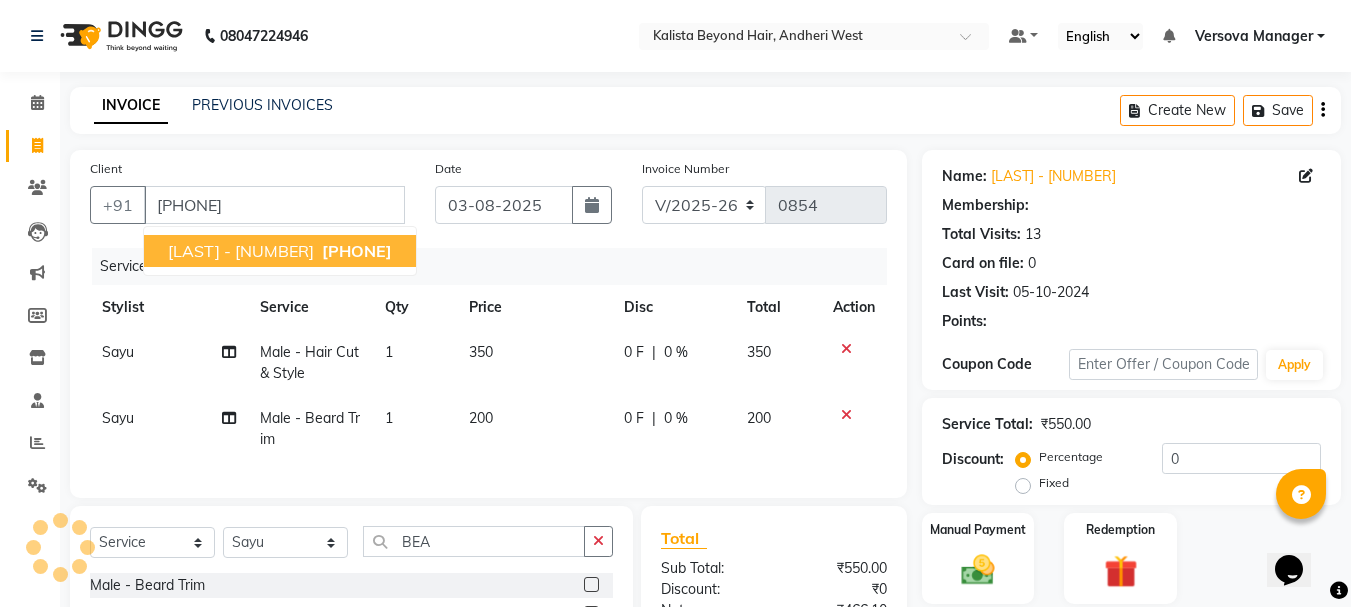 click on "[LAST] - [NUMBER]" at bounding box center (241, 251) 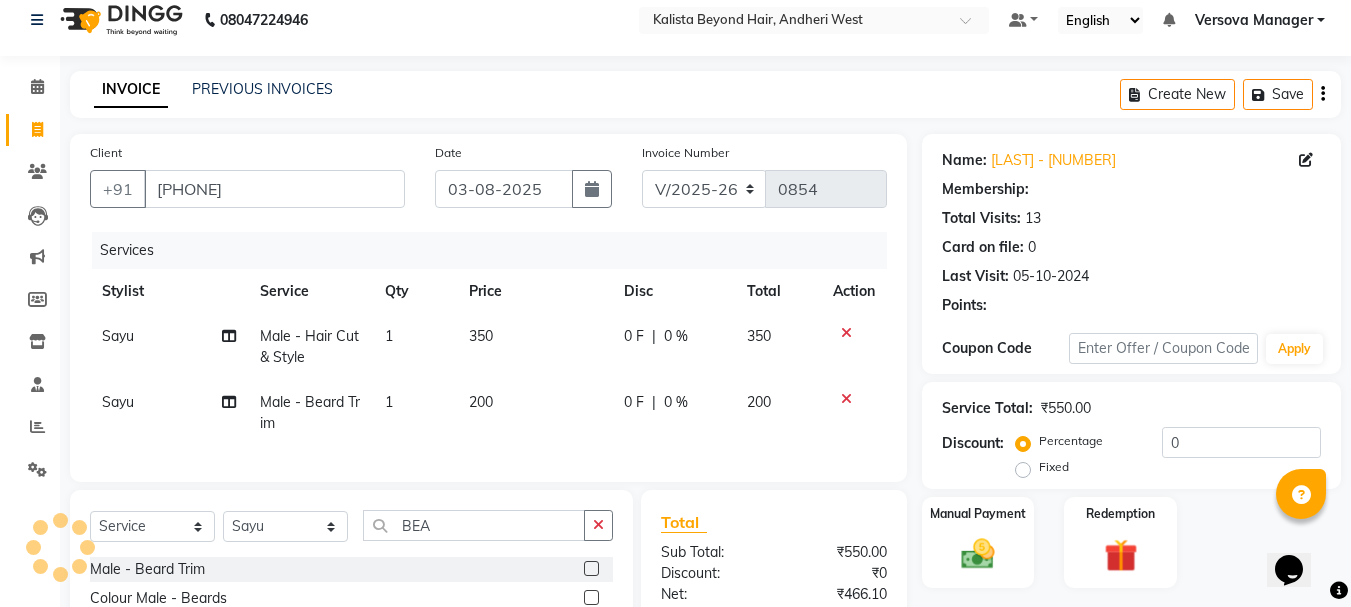 scroll, scrollTop: 238, scrollLeft: 0, axis: vertical 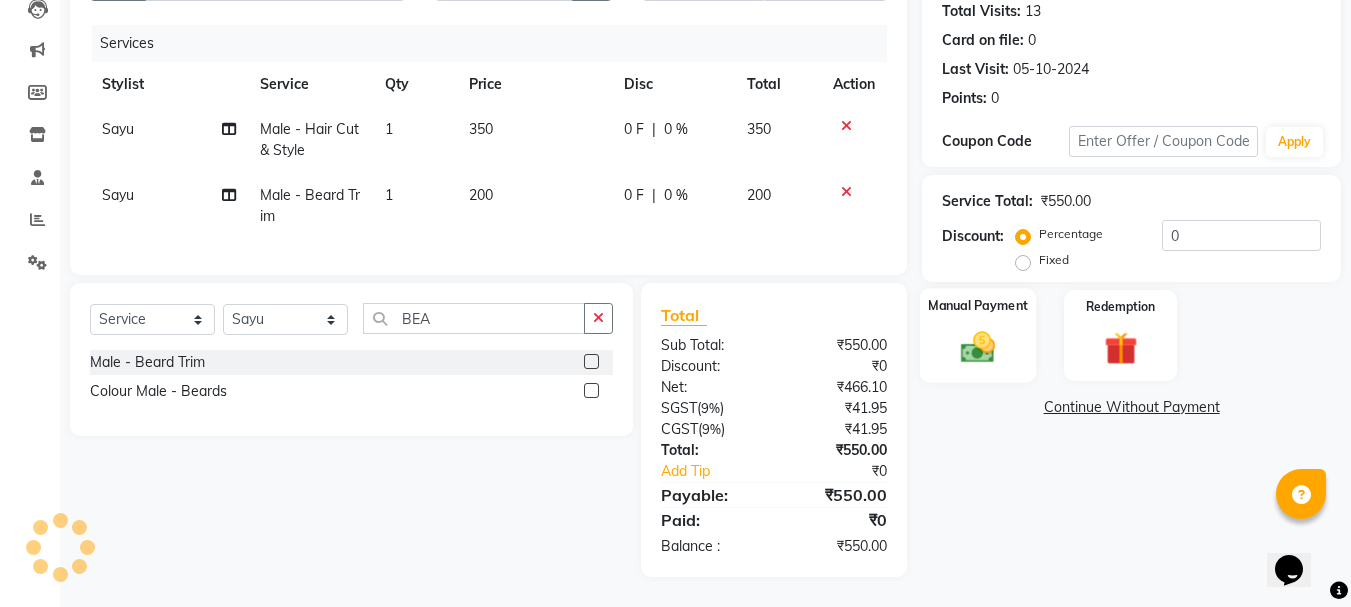 click 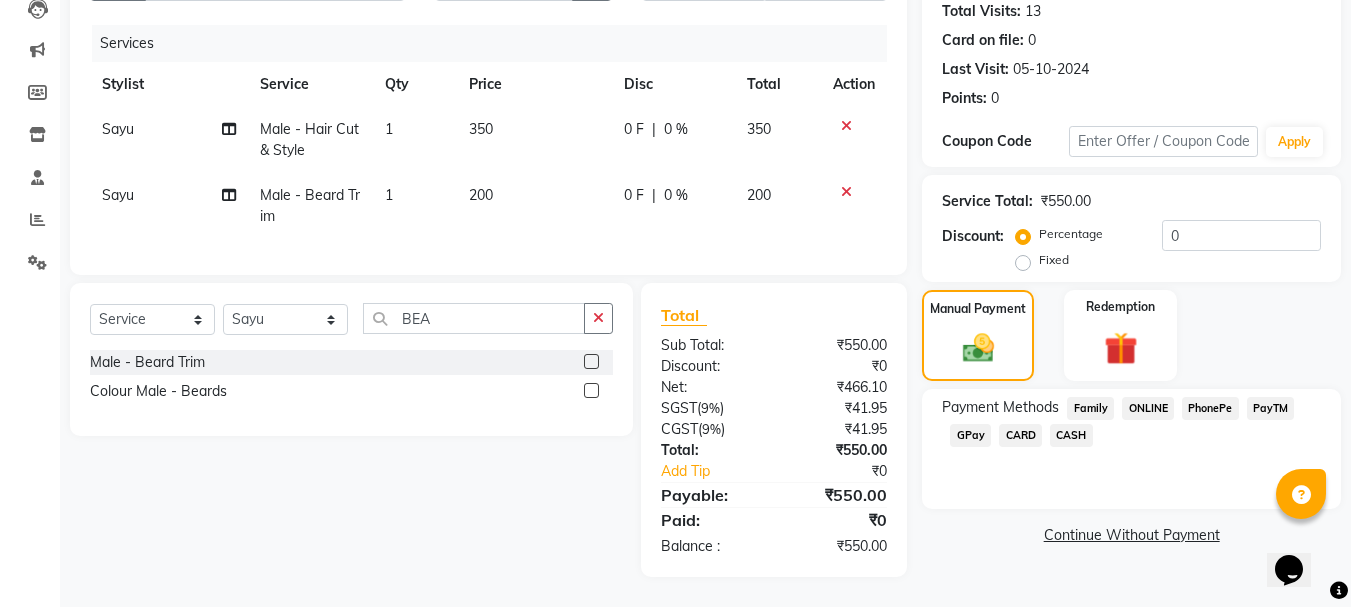 click on "GPay" 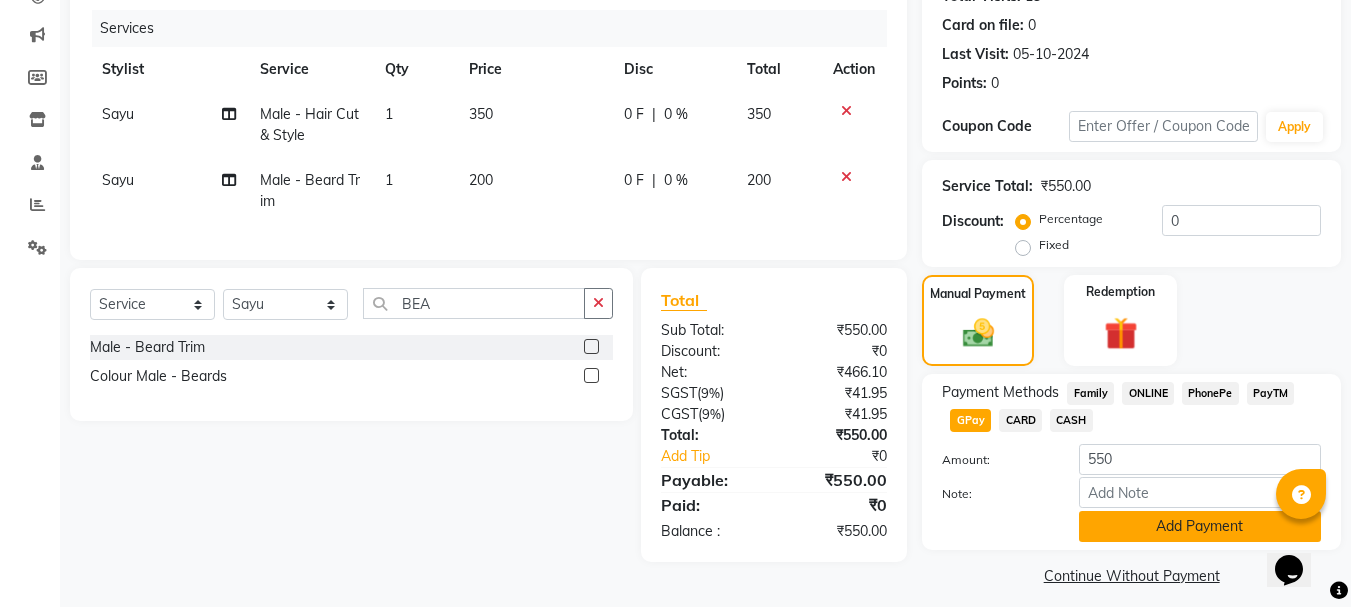 click on "Add Payment" 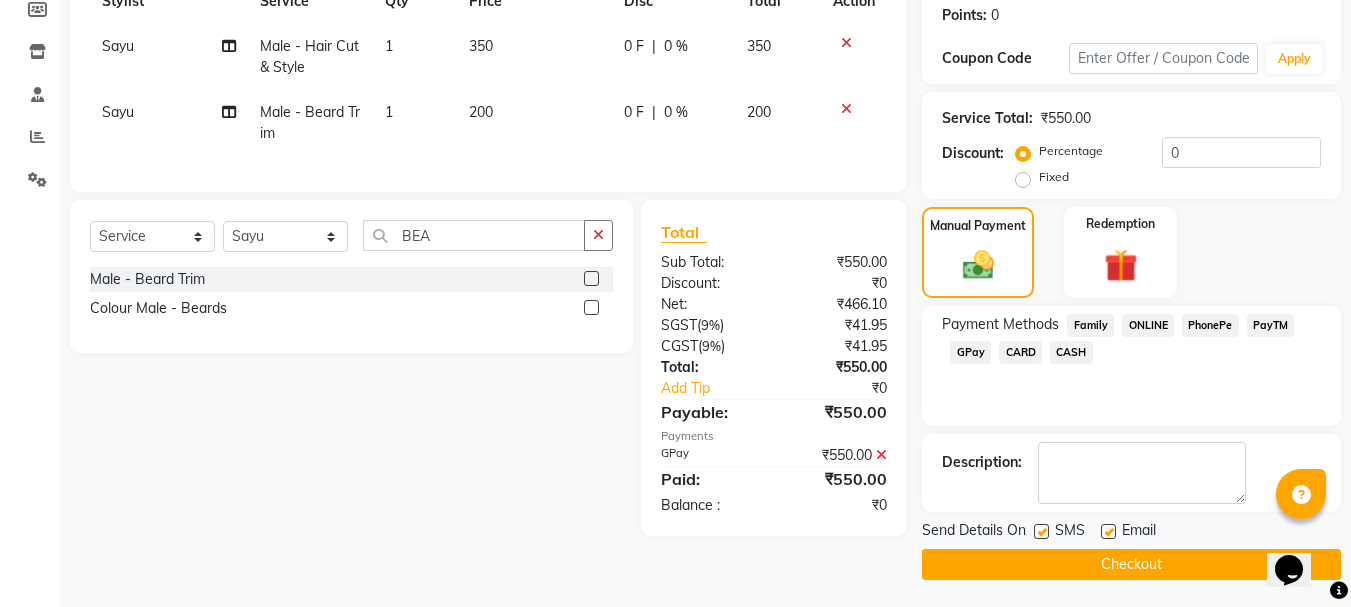 scroll, scrollTop: 309, scrollLeft: 0, axis: vertical 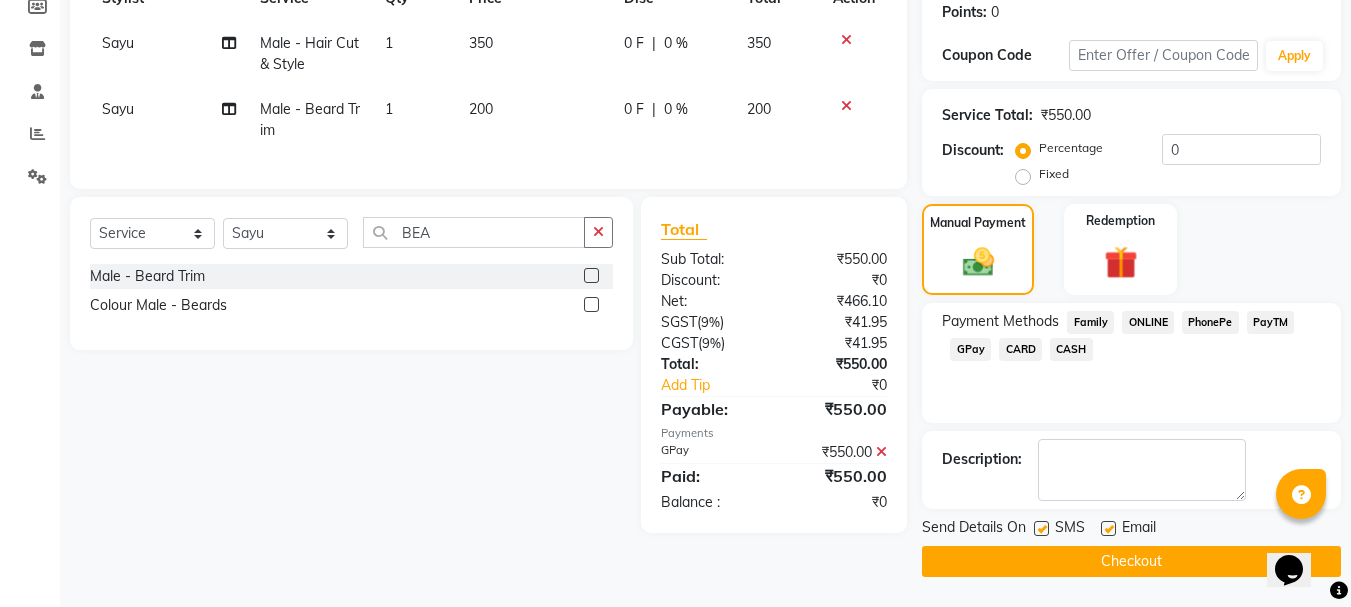 click 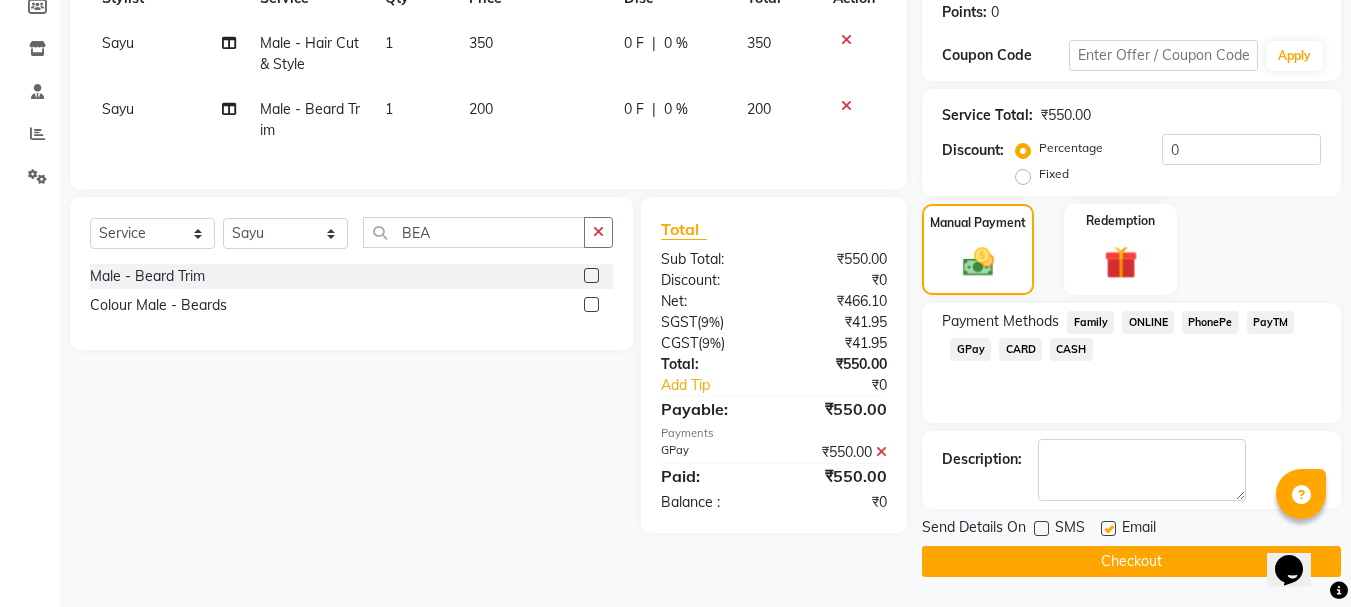 click on "Checkout" 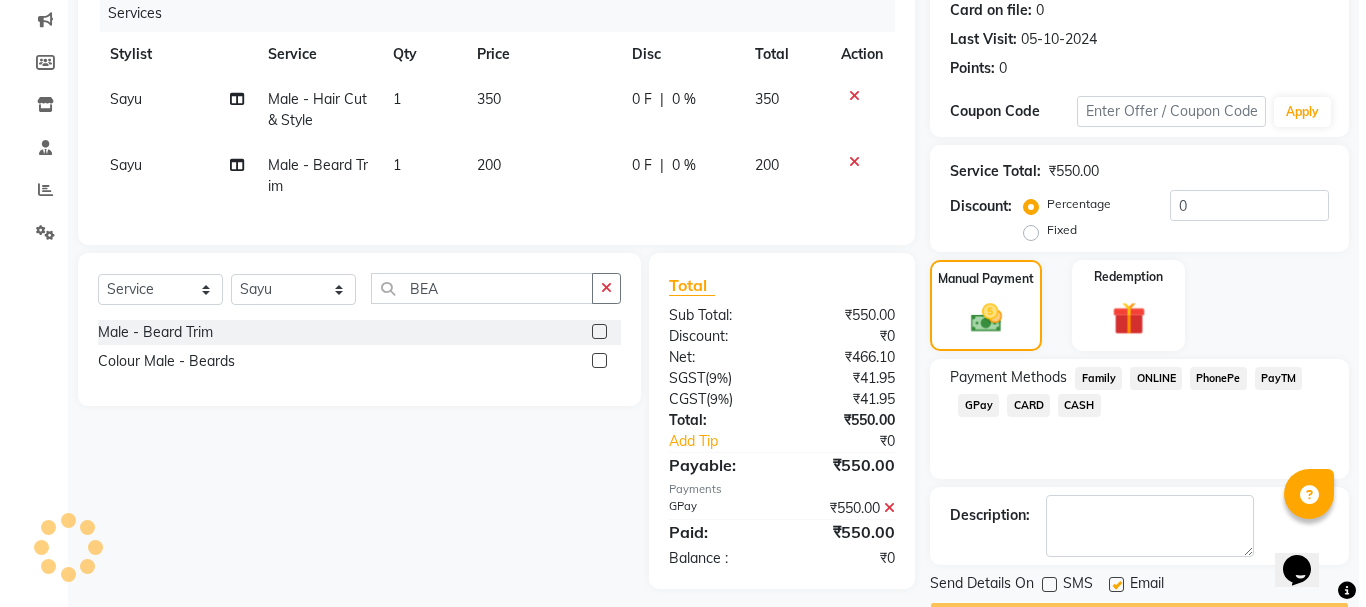 scroll, scrollTop: 0, scrollLeft: 0, axis: both 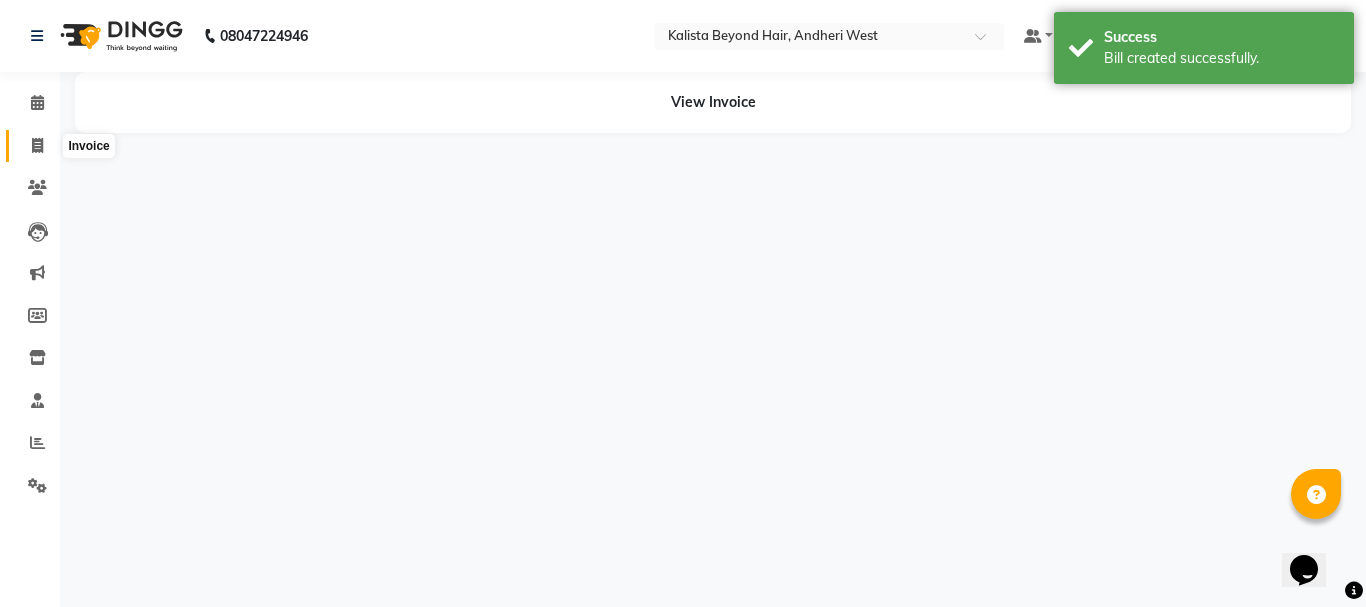 click 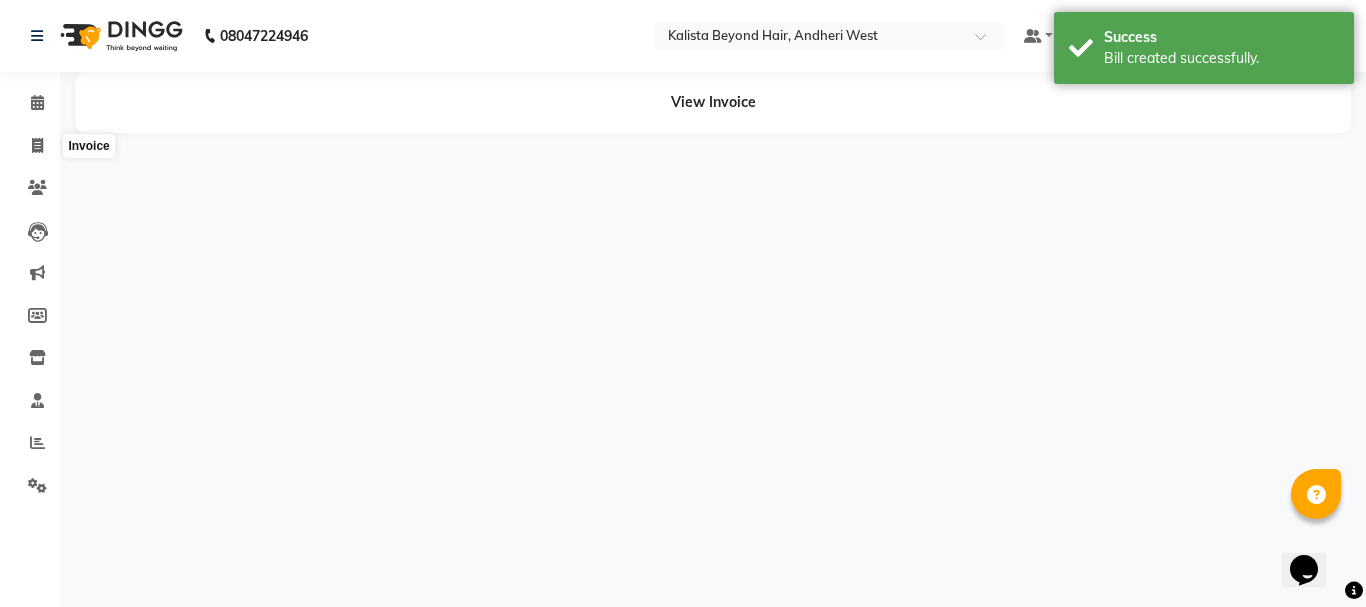 select on "service" 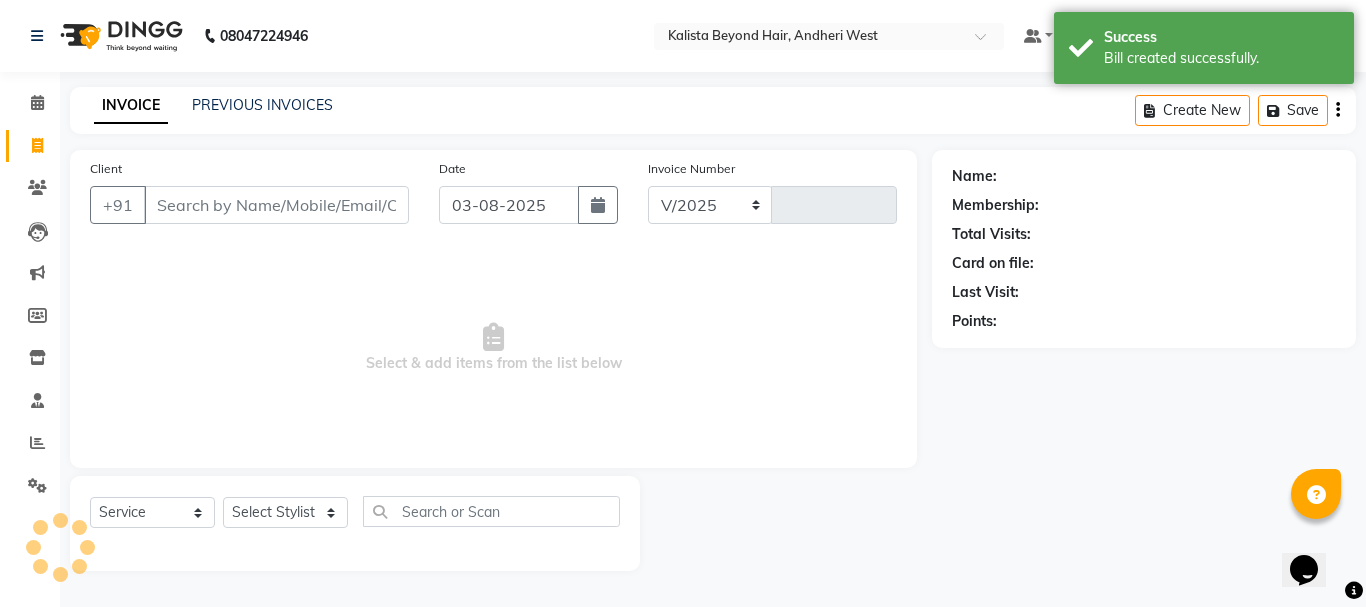 select on "6352" 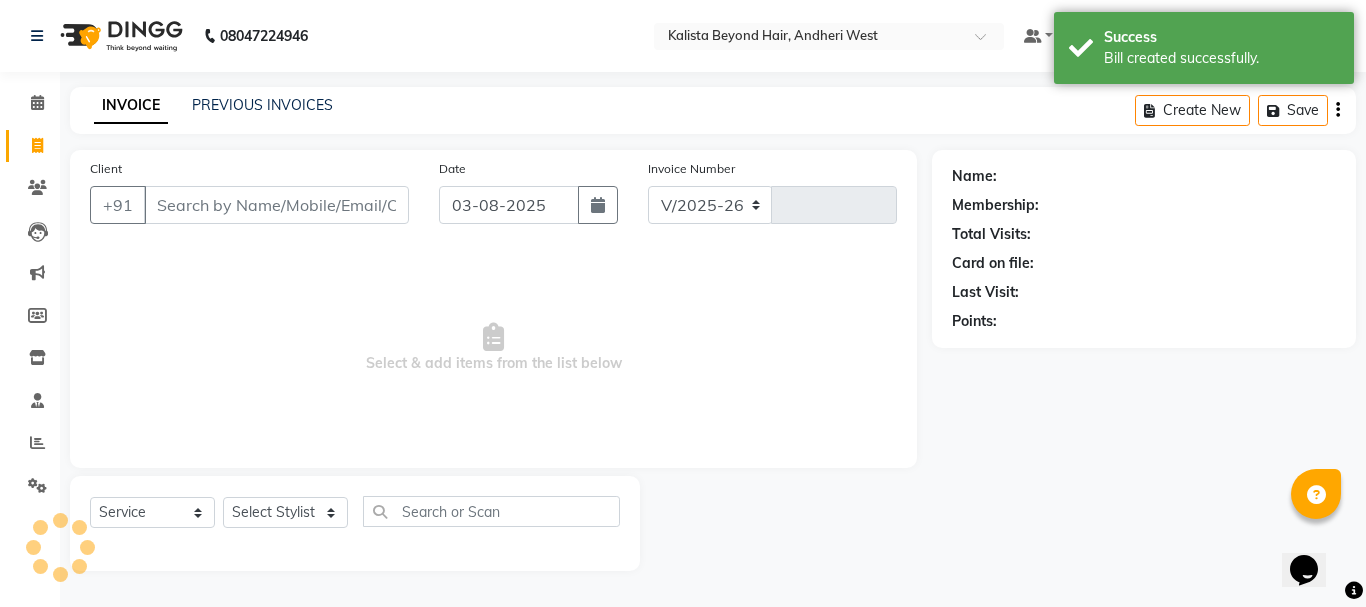 type on "0855" 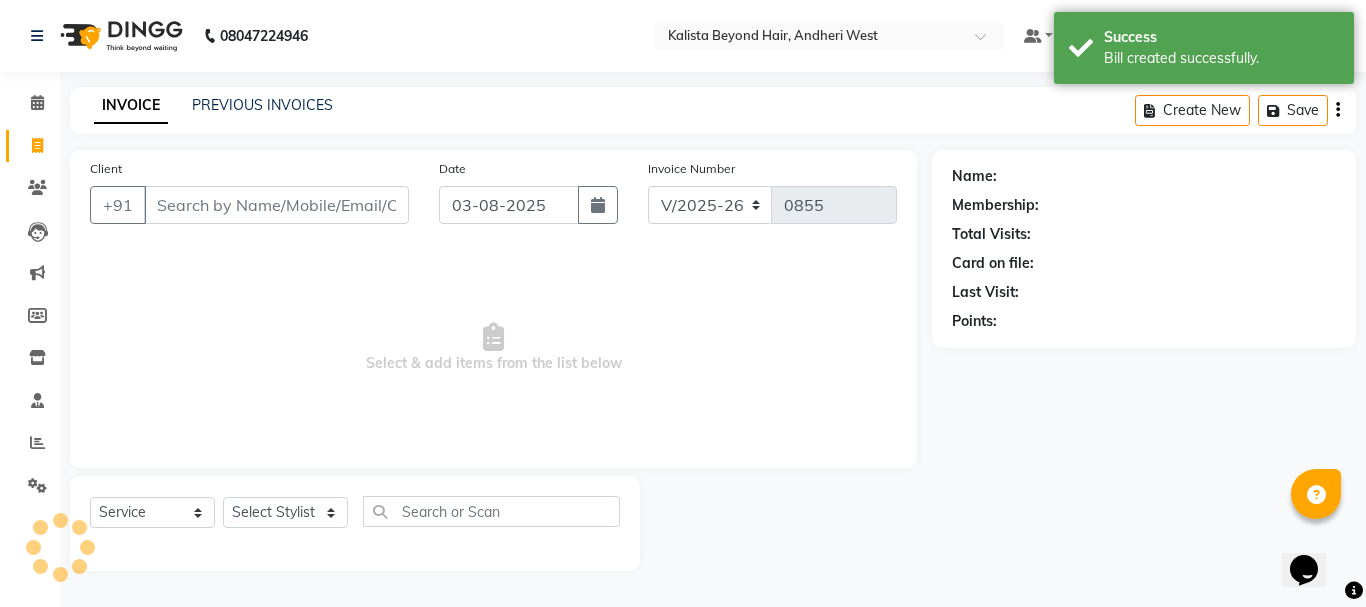 select on "48071" 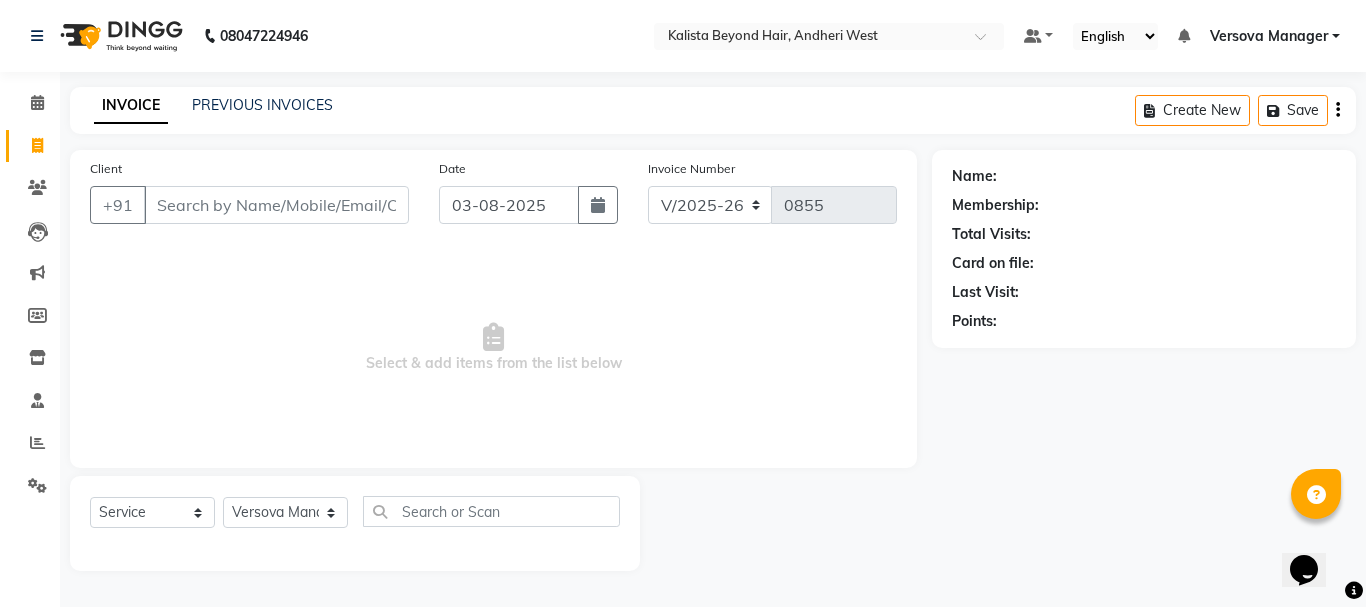 drag, startPoint x: 695, startPoint y: 433, endPoint x: 999, endPoint y: 646, distance: 371.19403 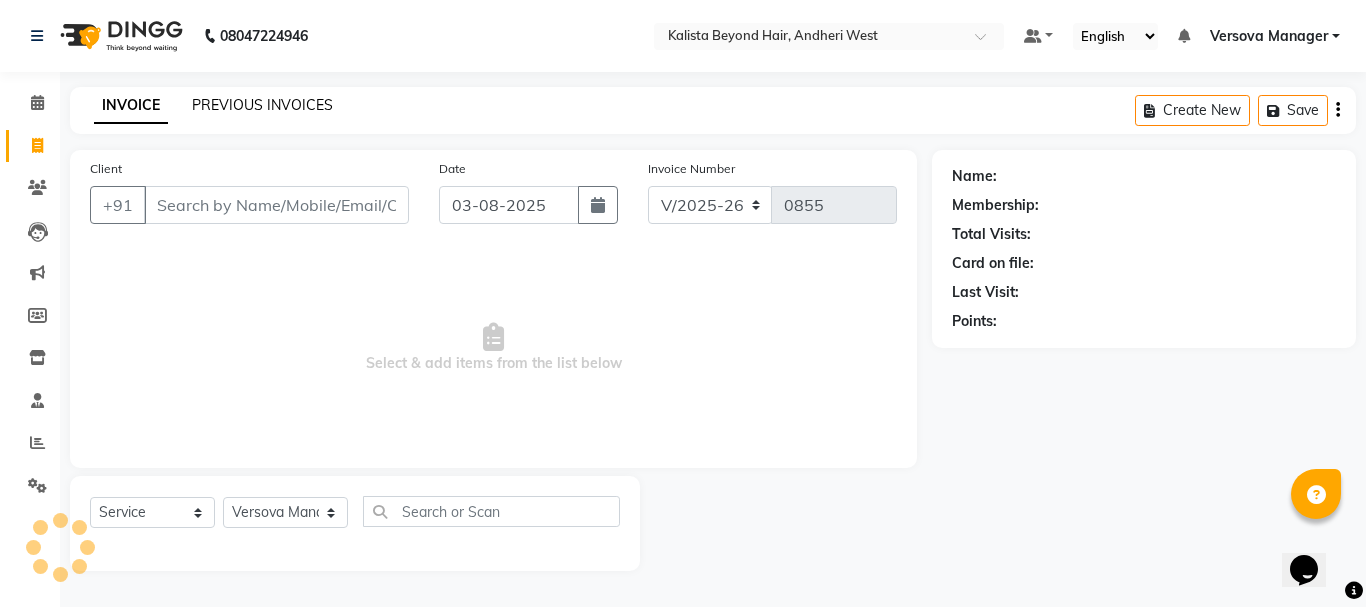 click on "PREVIOUS INVOICES" 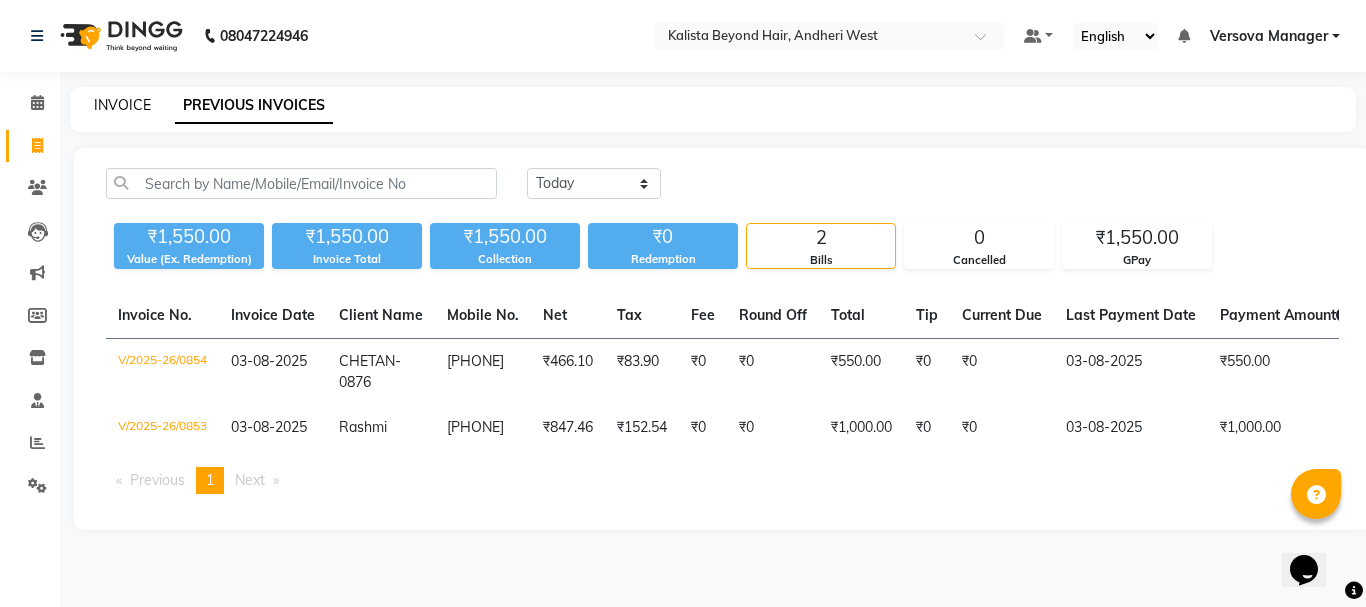 click on "INVOICE" 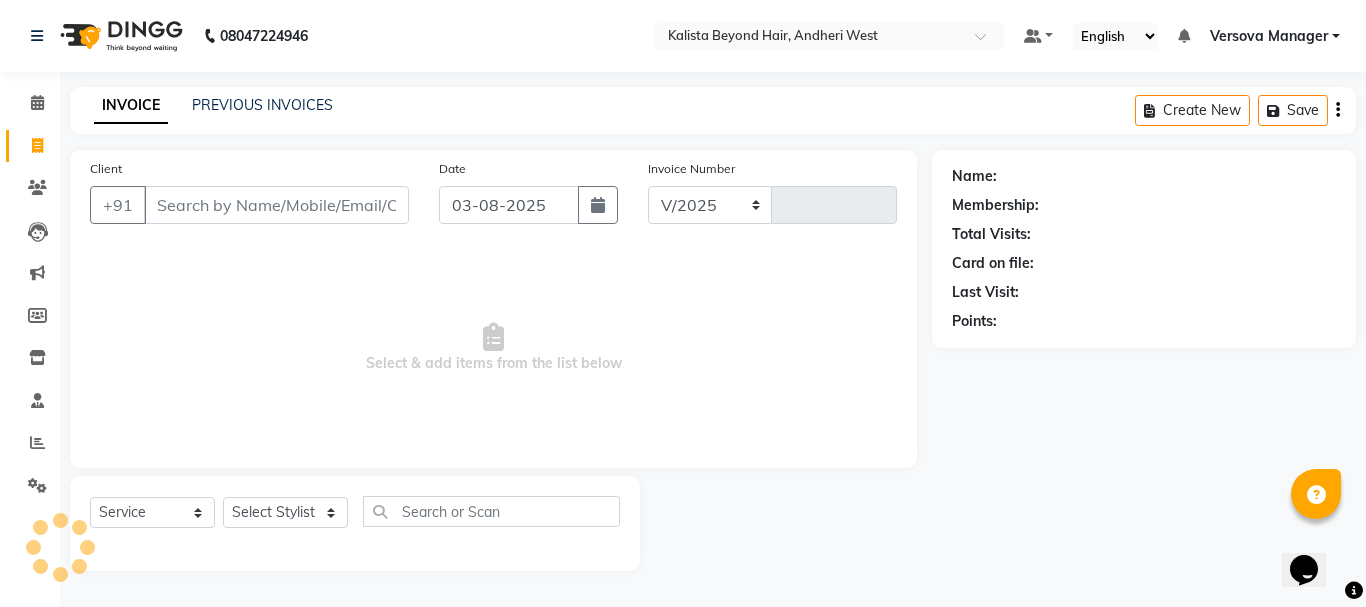 select on "6352" 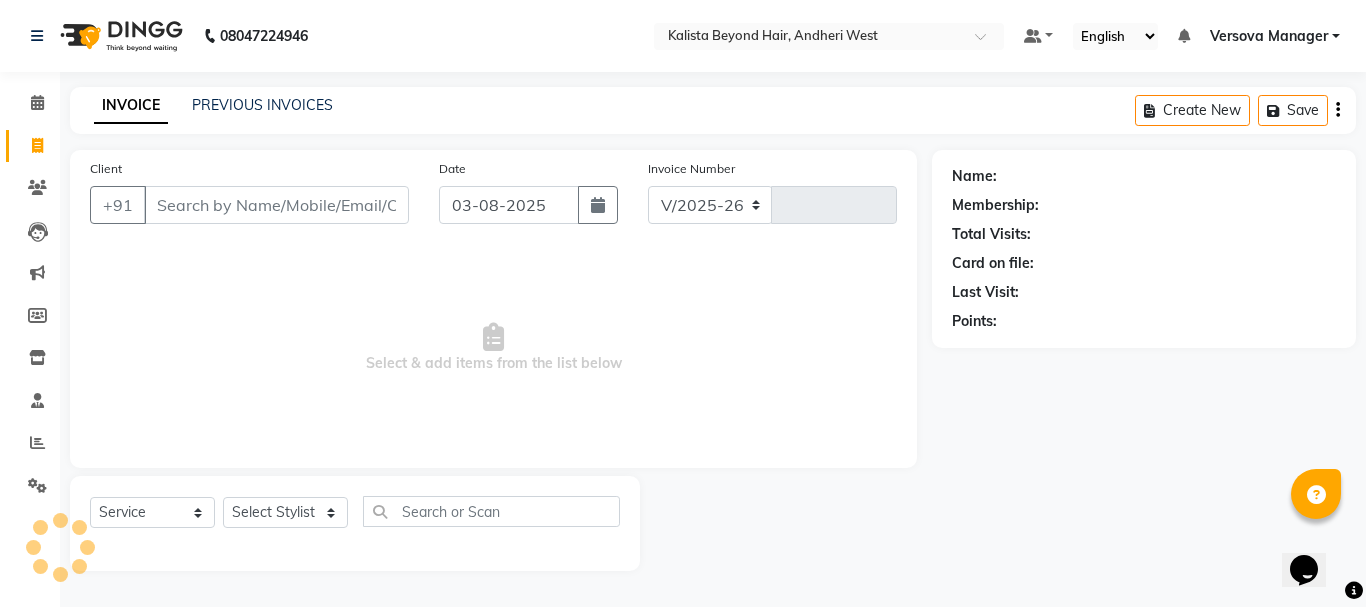 type on "0855" 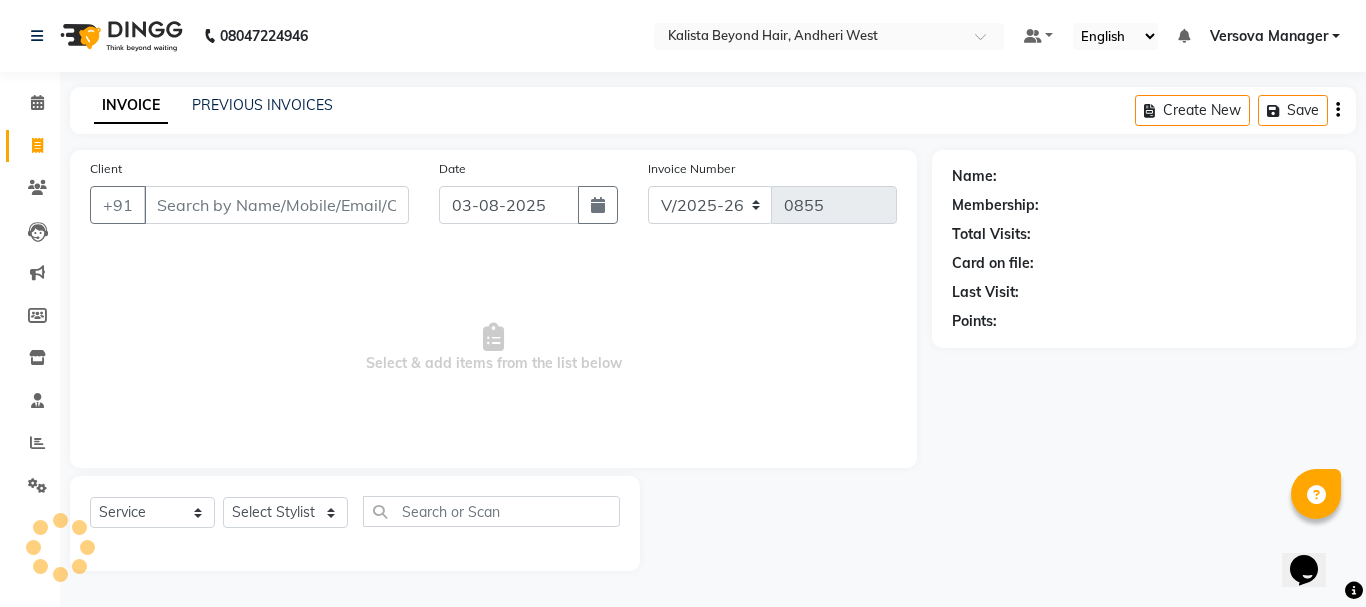 select on "48071" 